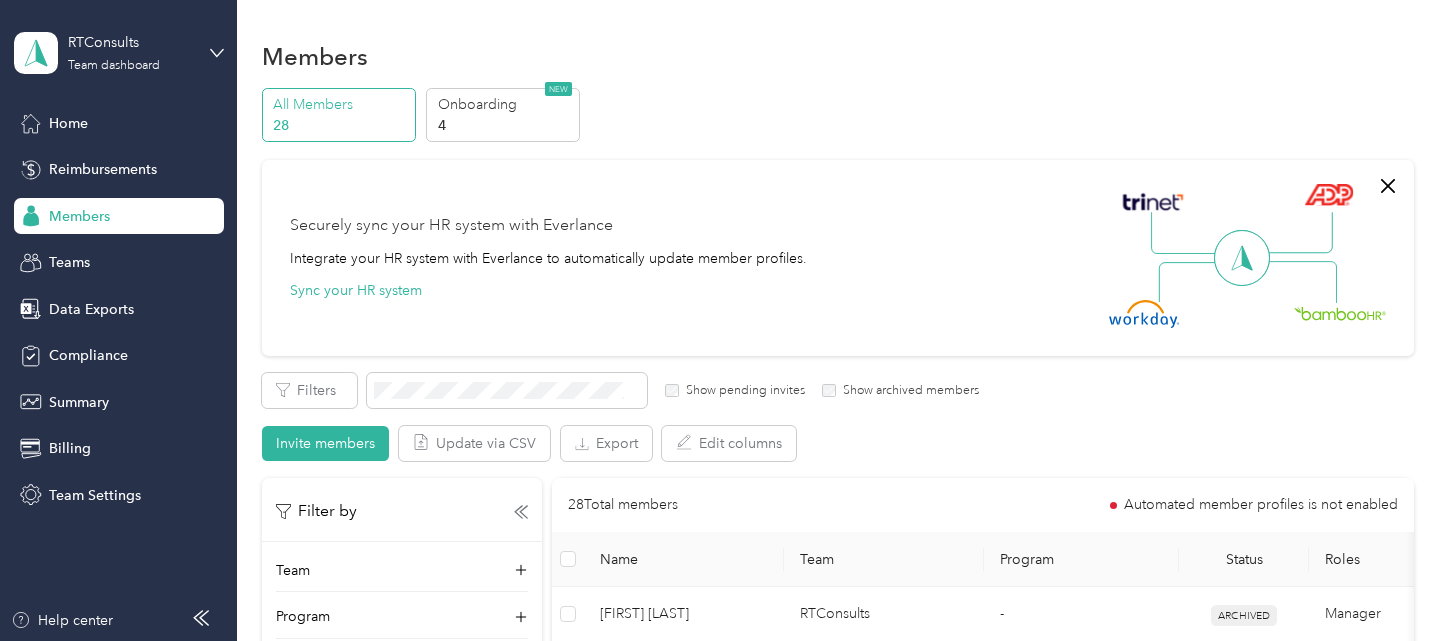 scroll, scrollTop: 0, scrollLeft: 0, axis: both 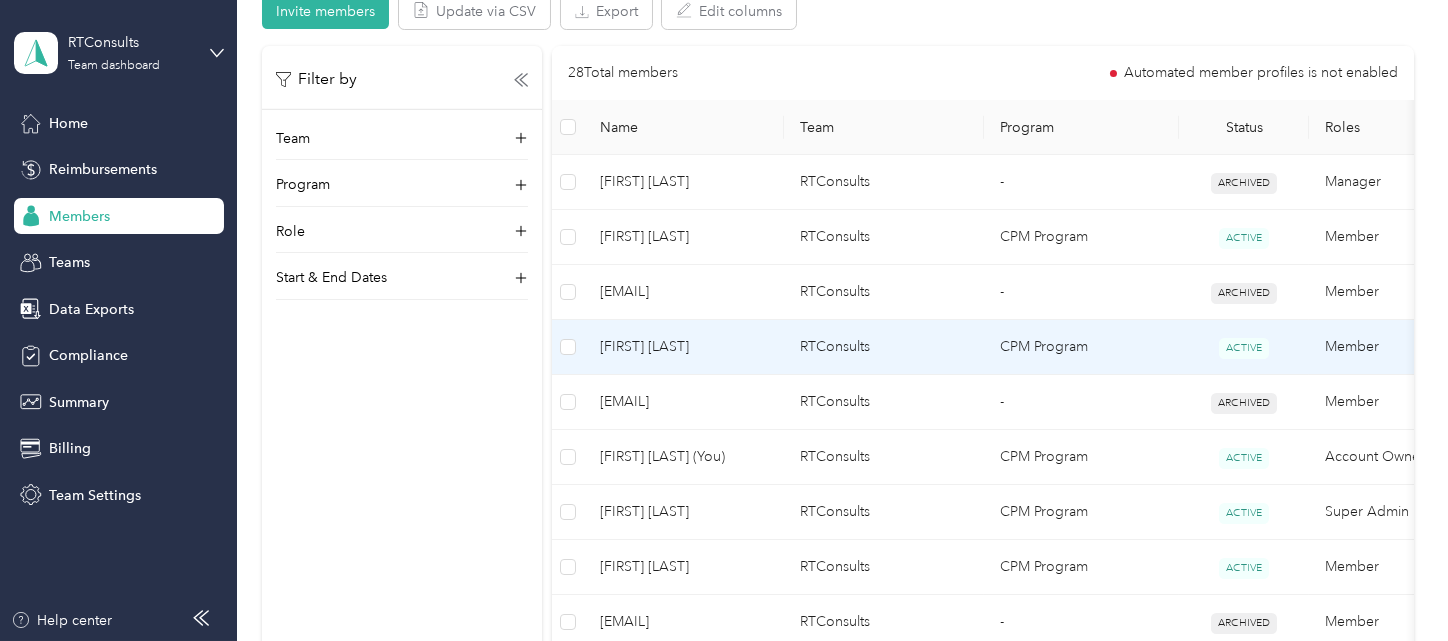 click on "[FIRST] [LAST]" at bounding box center (684, 347) 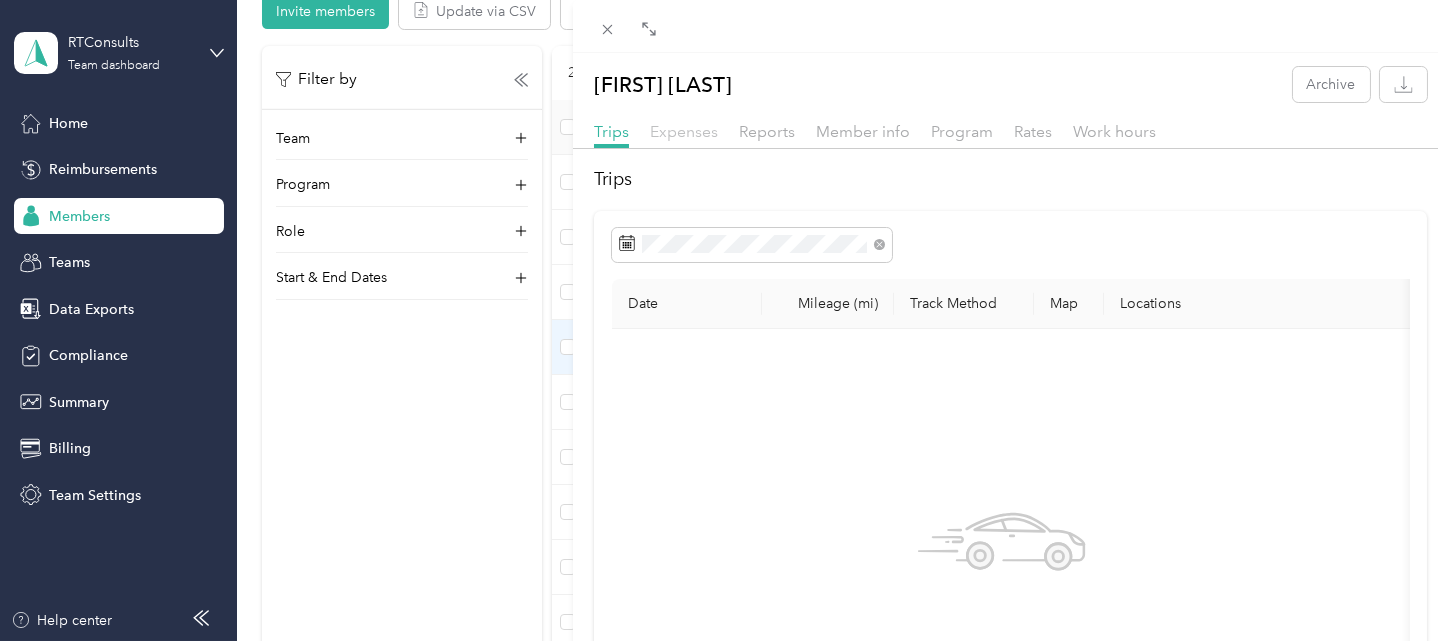 click on "Expenses" at bounding box center (684, 131) 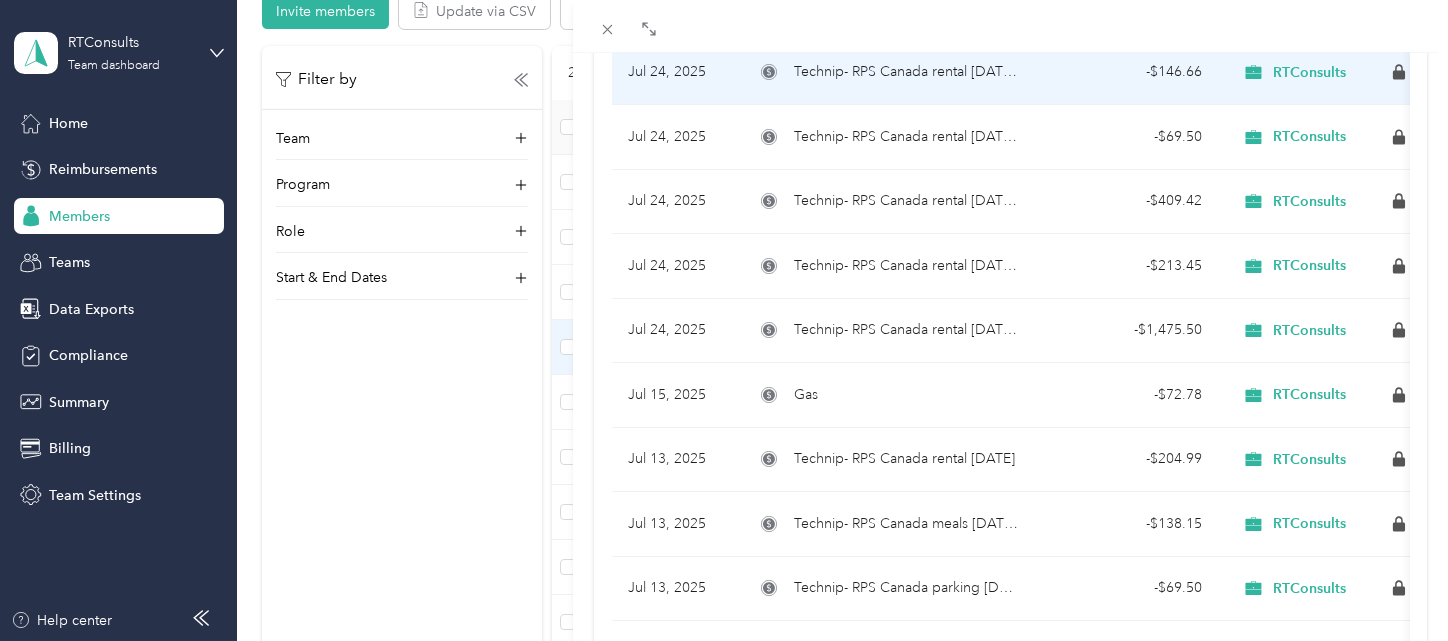 scroll, scrollTop: 814, scrollLeft: 0, axis: vertical 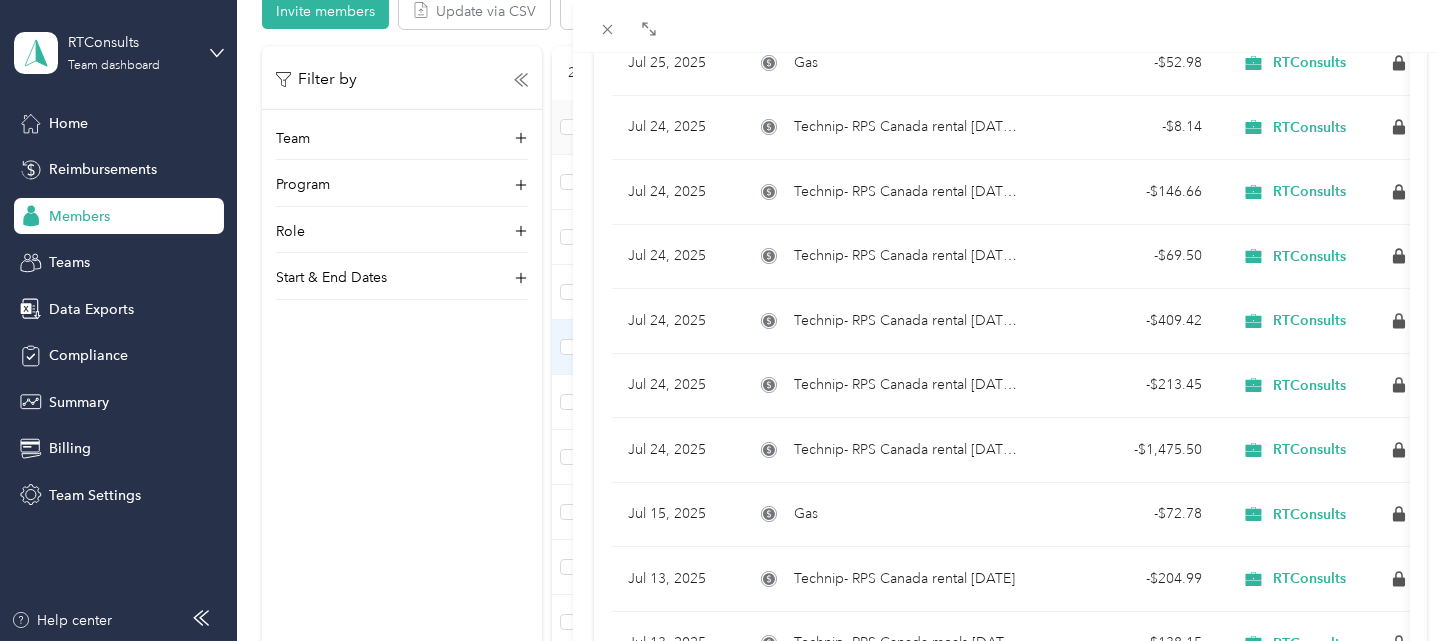 click on "RTConsults" at bounding box center (1323, 63) 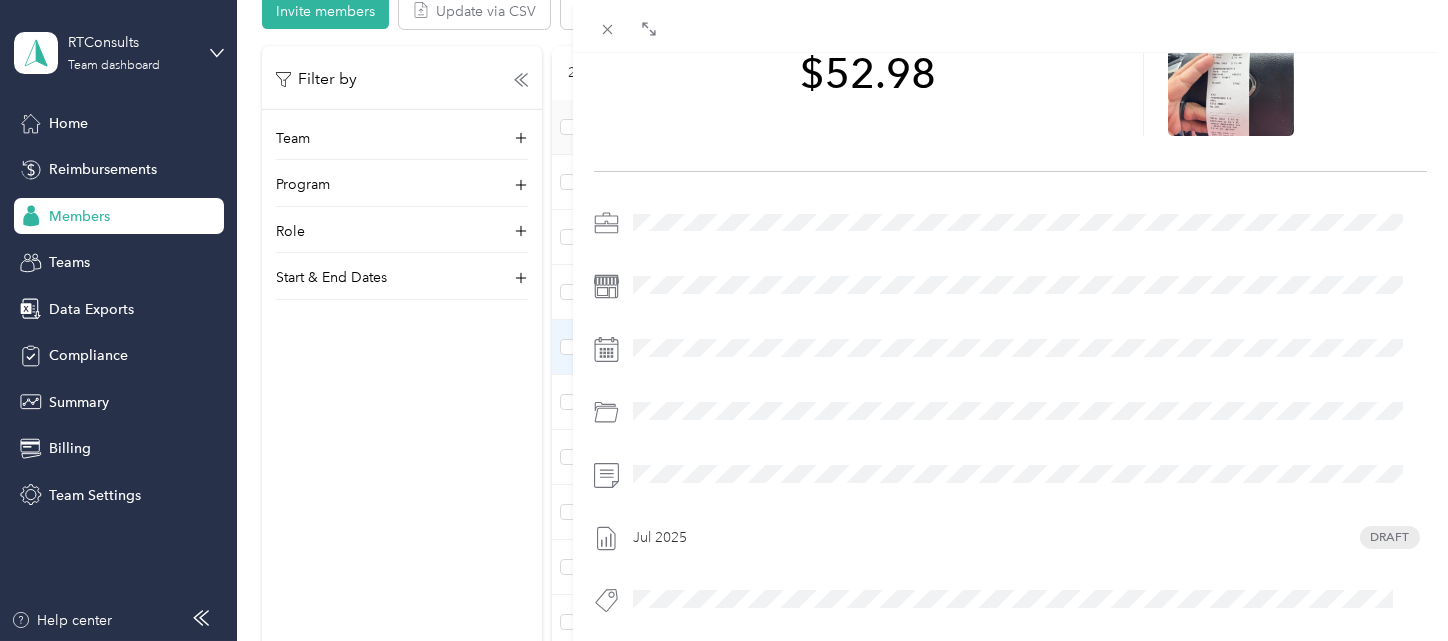 scroll, scrollTop: 297, scrollLeft: 0, axis: vertical 